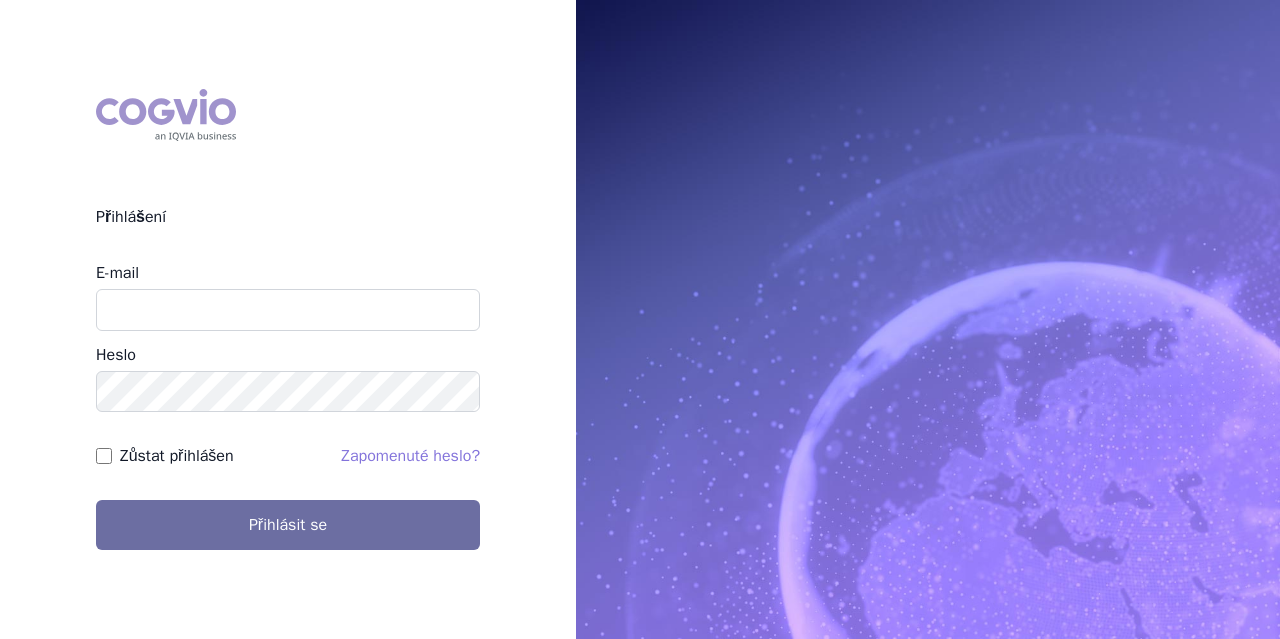 scroll, scrollTop: 0, scrollLeft: 0, axis: both 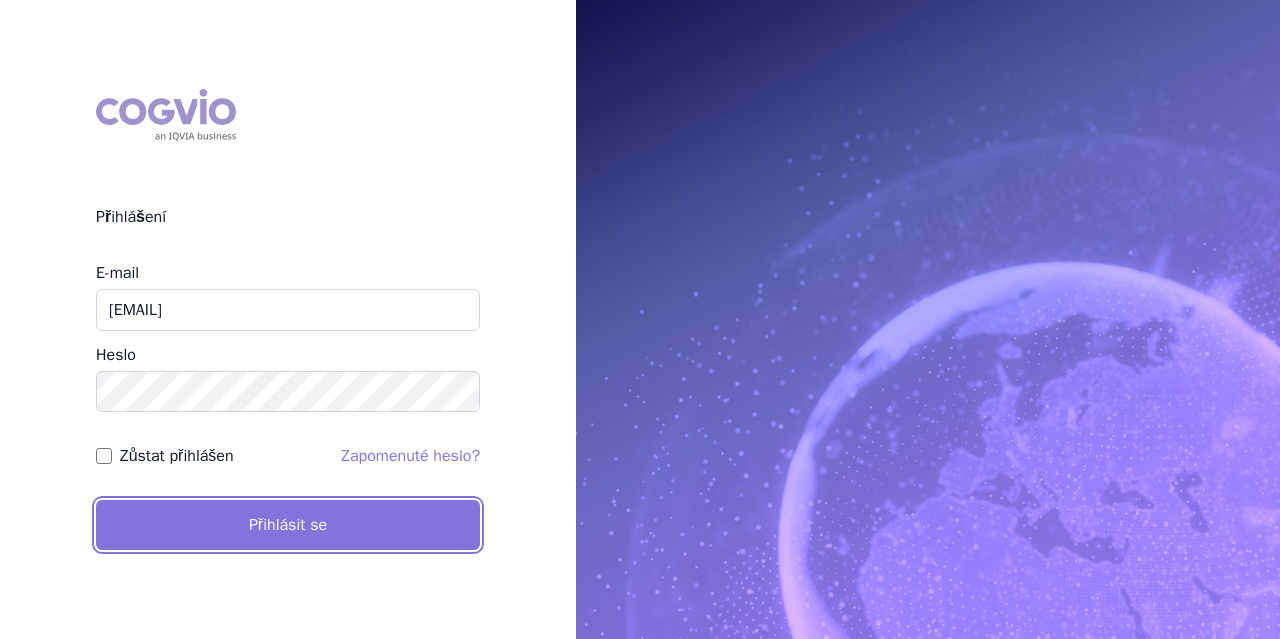 click on "Přihlásit se" at bounding box center (288, 525) 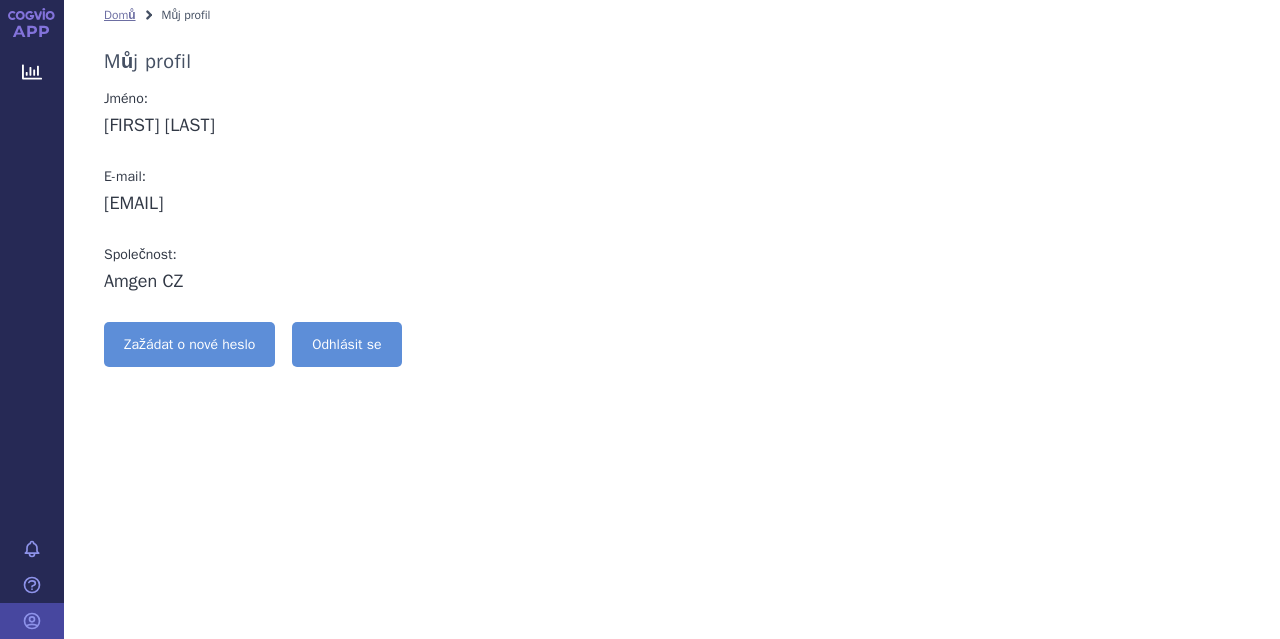 scroll, scrollTop: 0, scrollLeft: 0, axis: both 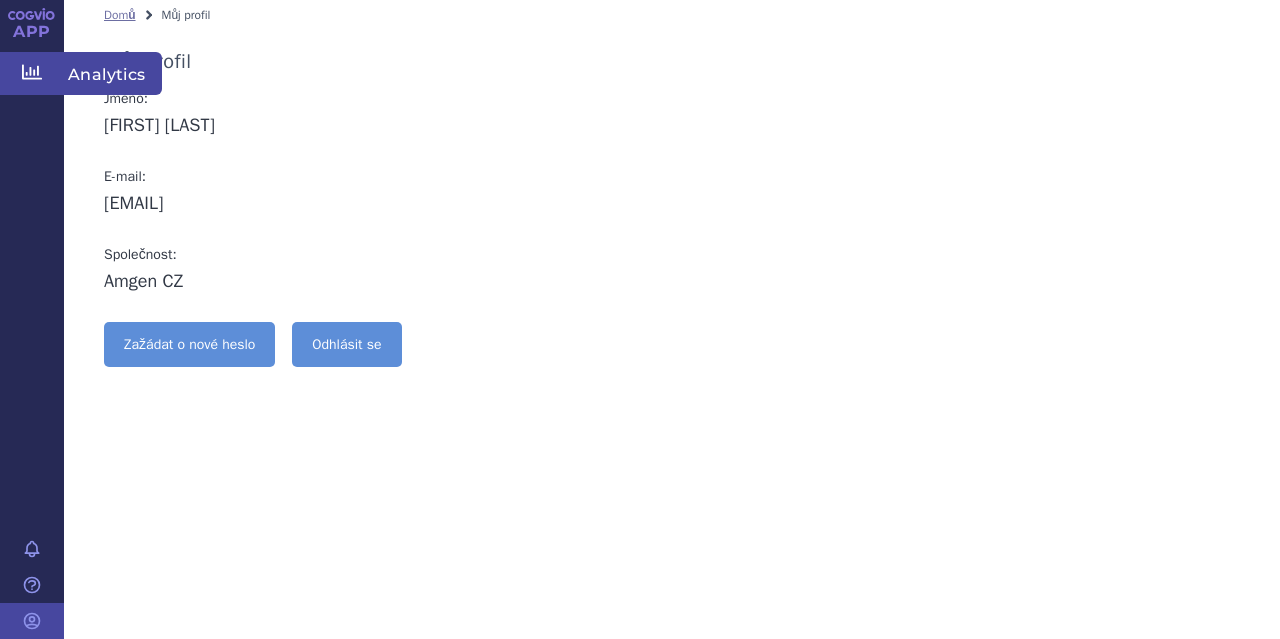 click on "Analytics" at bounding box center [113, 73] 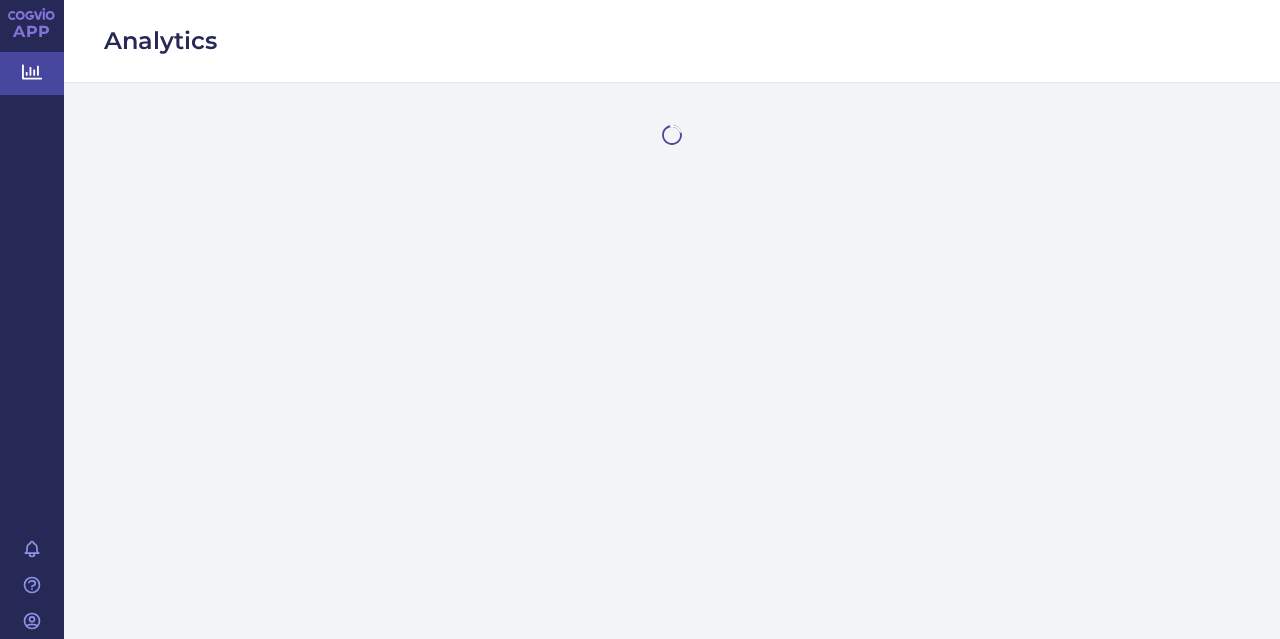 scroll, scrollTop: 0, scrollLeft: 0, axis: both 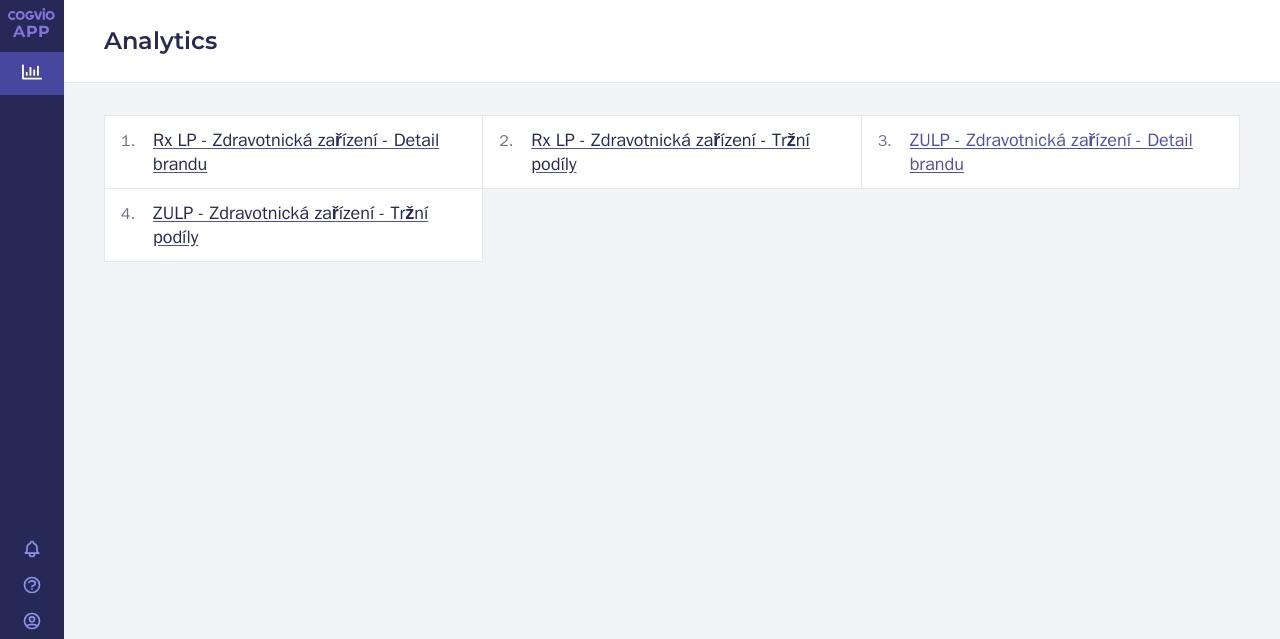 click on "ZULP - Zdravotnická zařízení - Detail brandu" at bounding box center [1066, 152] 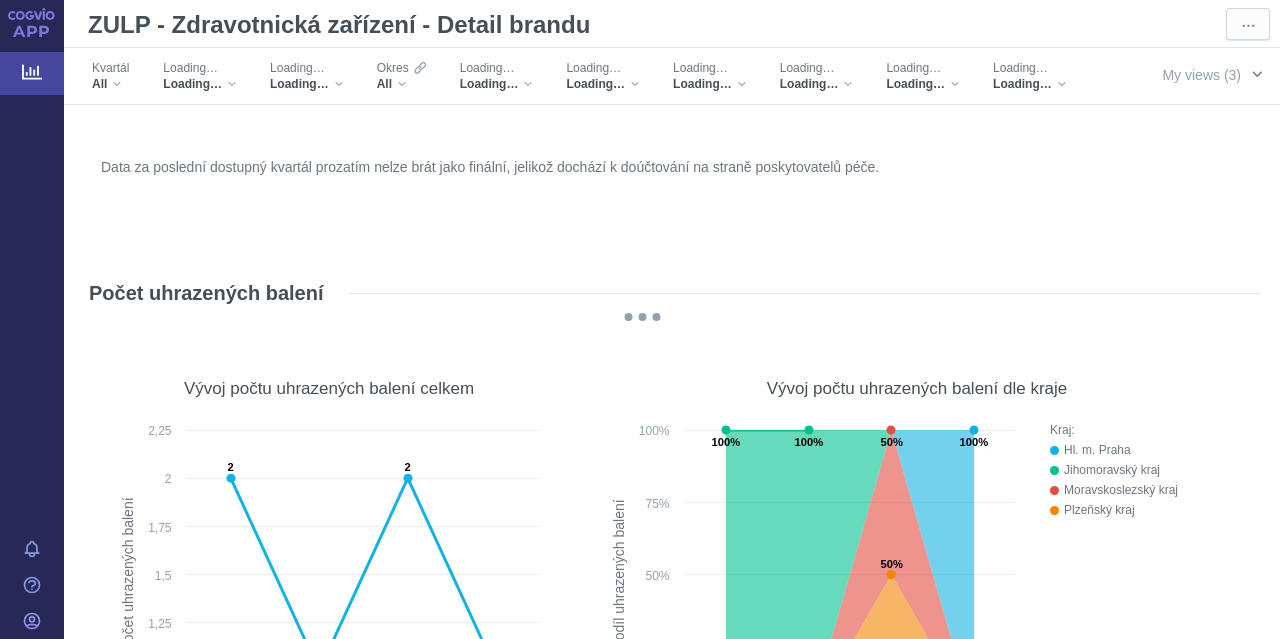 click at bounding box center [1257, 74] 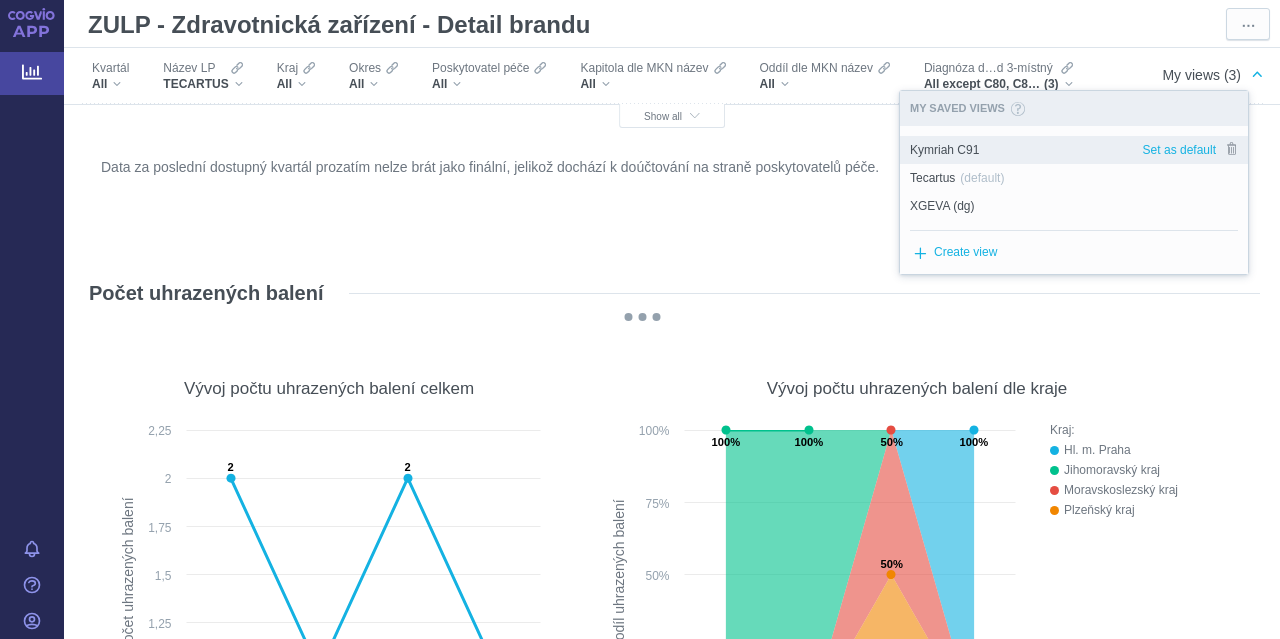 click on "Kymriah C91" at bounding box center (944, 150) 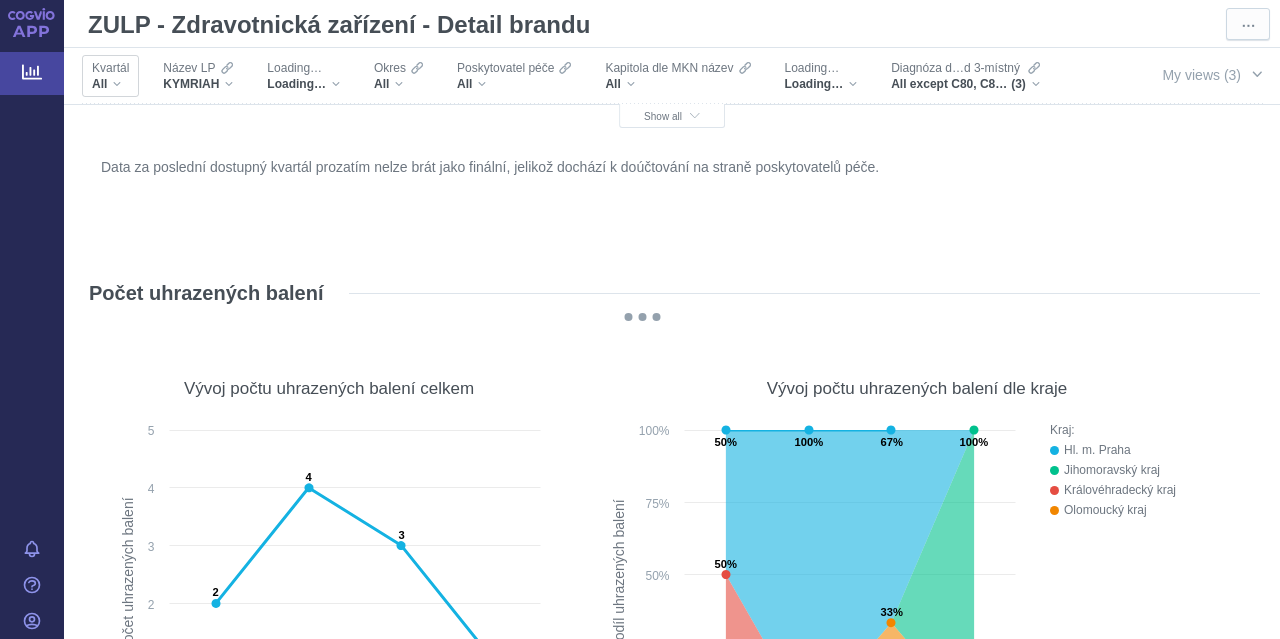 click on "All" at bounding box center [110, 84] 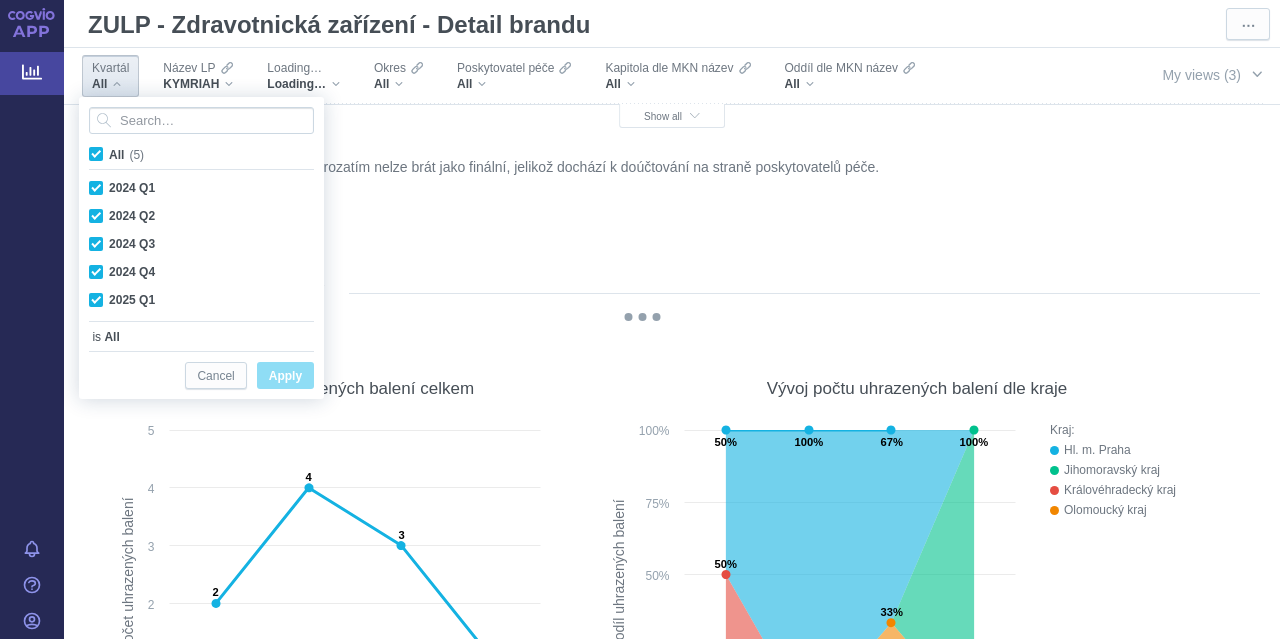 click on "All" at bounding box center (110, 84) 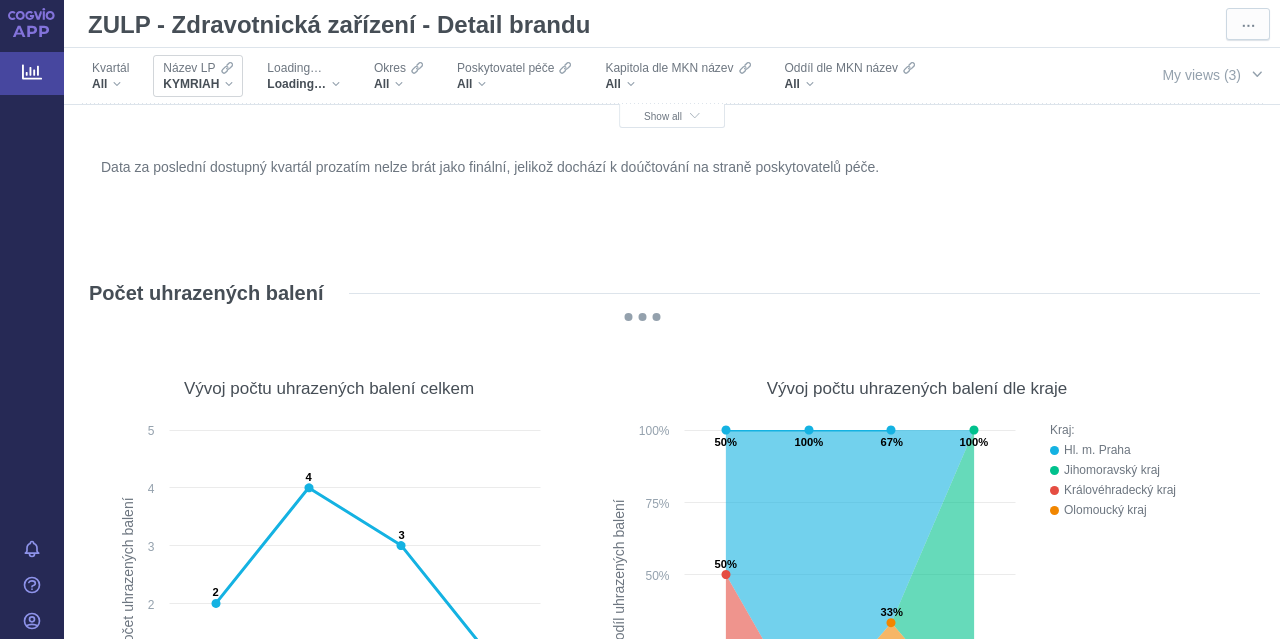 click on "KYMRIAH" at bounding box center [198, 84] 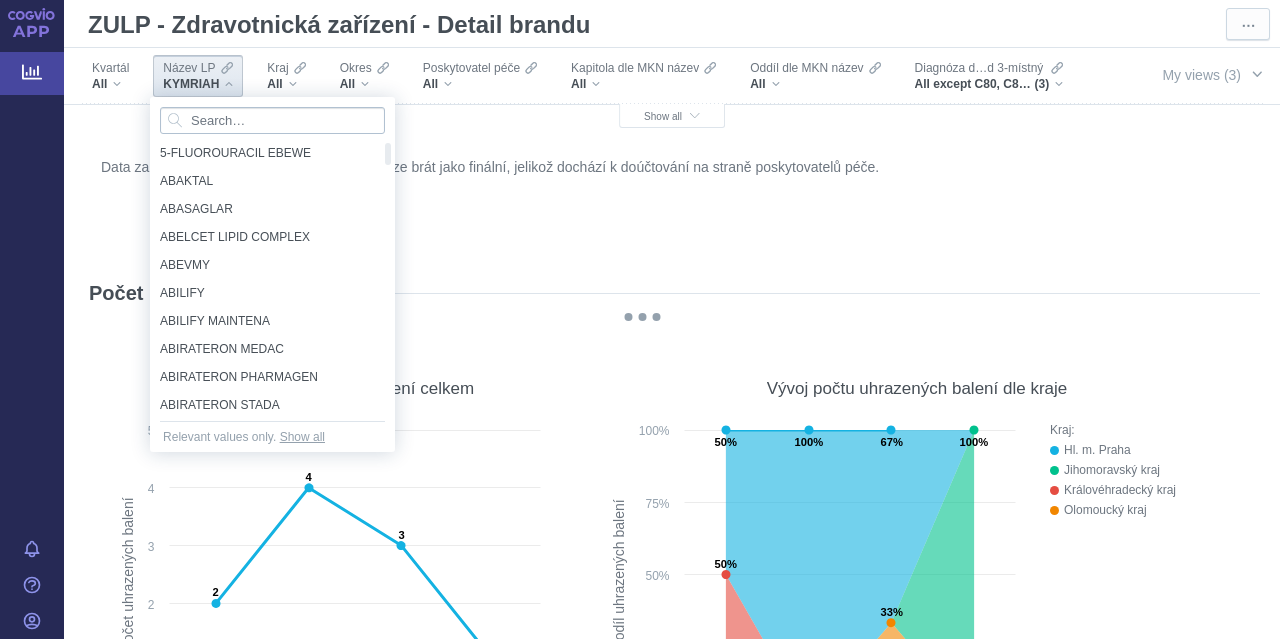 click at bounding box center (272, 120) 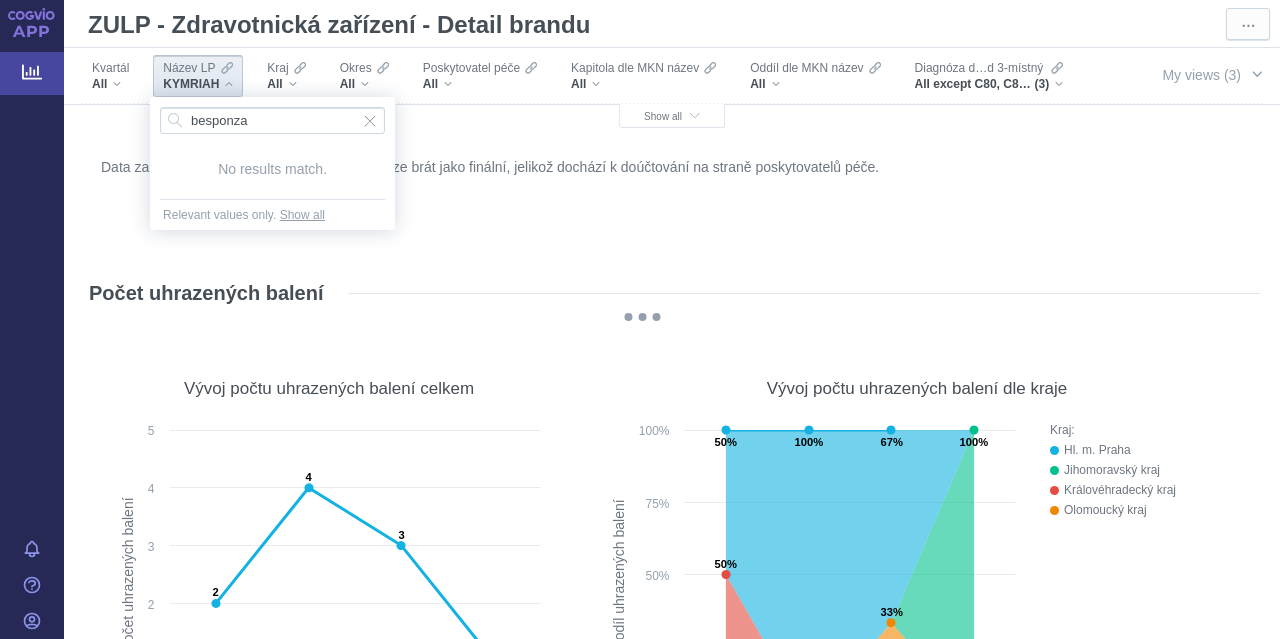 drag, startPoint x: 300, startPoint y: 120, endPoint x: 102, endPoint y: 105, distance: 198.56737 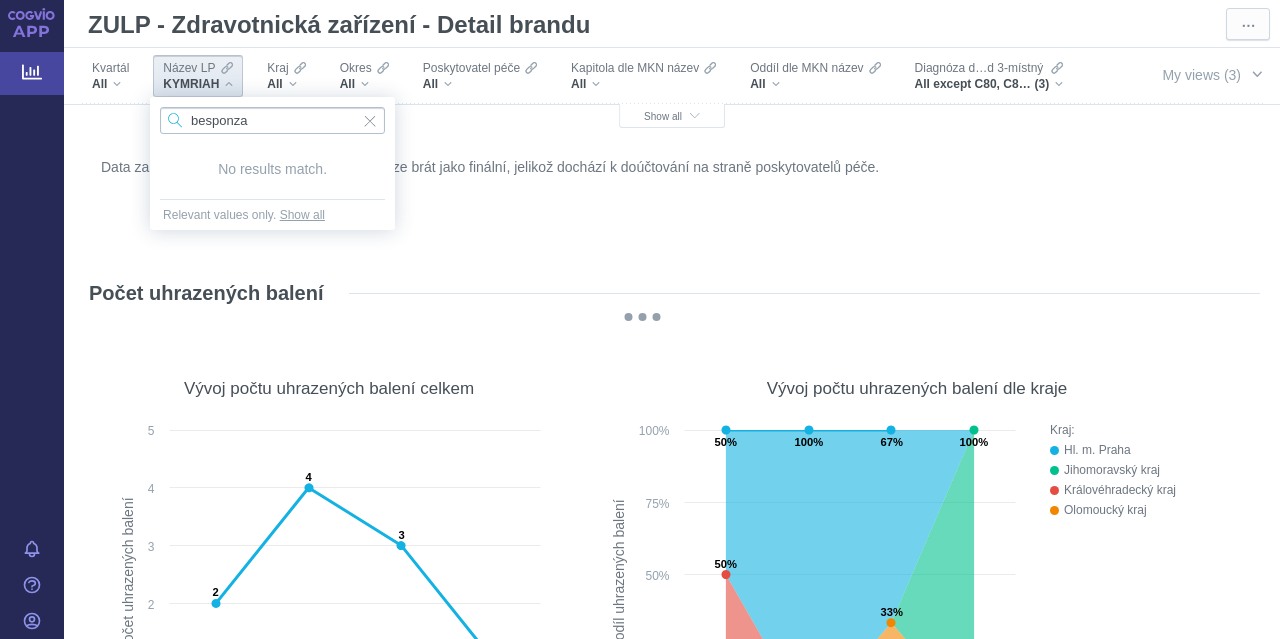 click on "besponza" at bounding box center [272, 120] 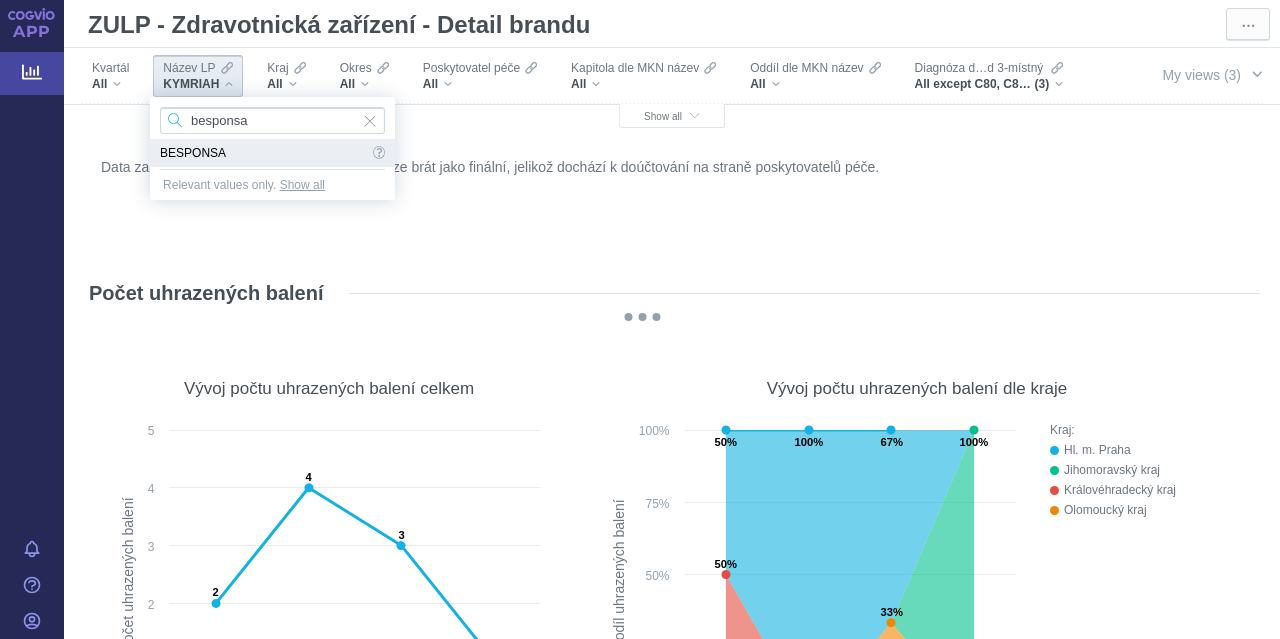 type on "besponsa" 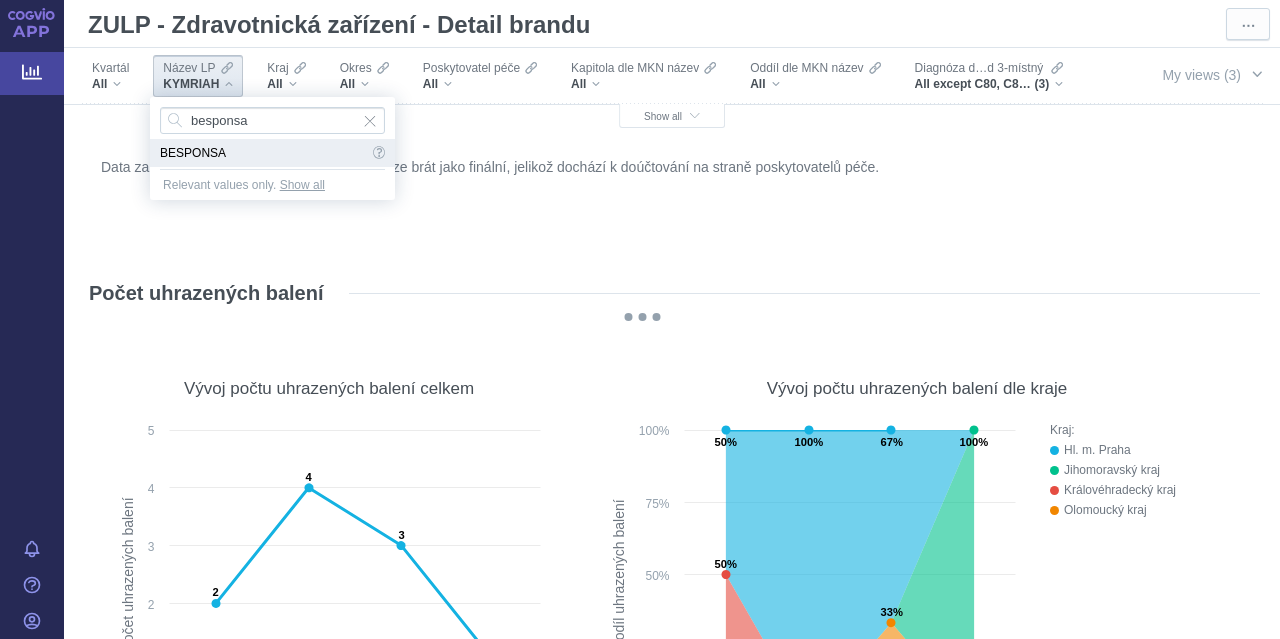 click on "BESPONSA" at bounding box center [264, 153] 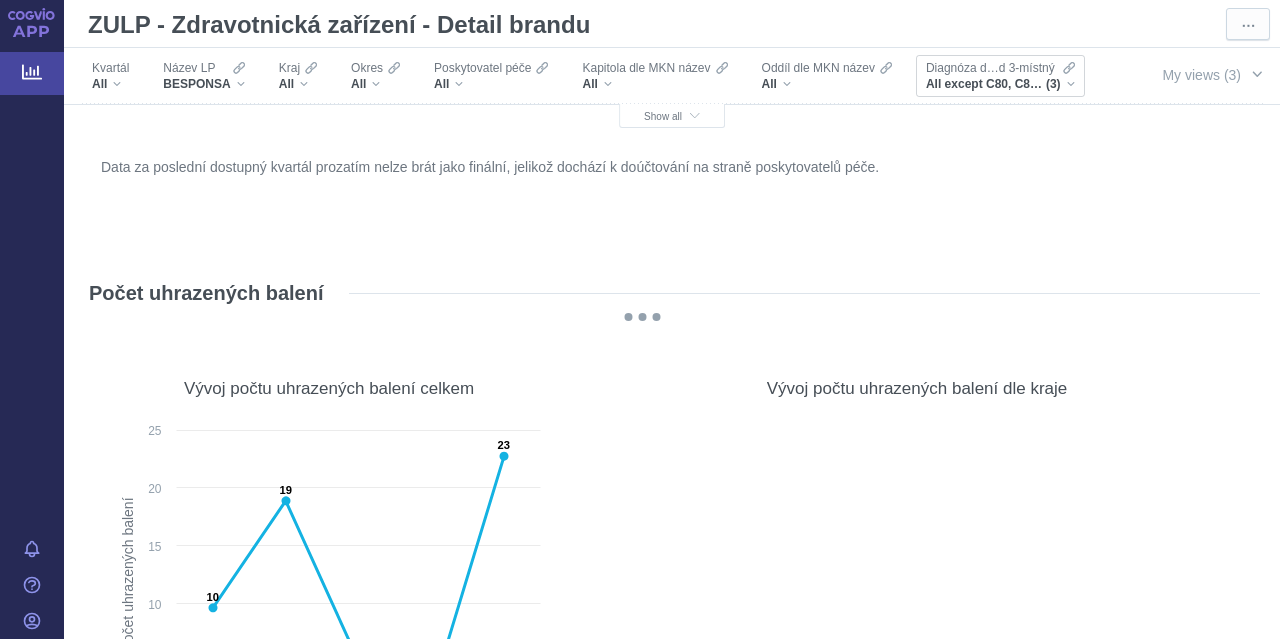 click on "All except C80, C83, D70 (3)" at bounding box center [1000, 84] 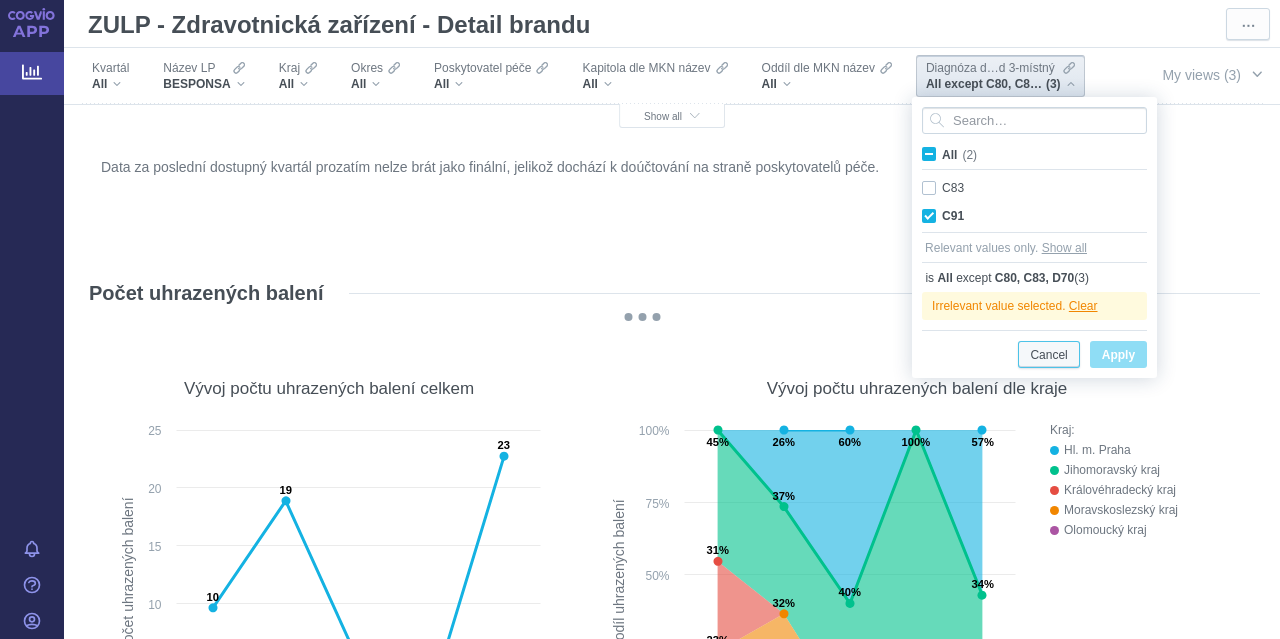 click on "Cancel" at bounding box center (1048, 355) 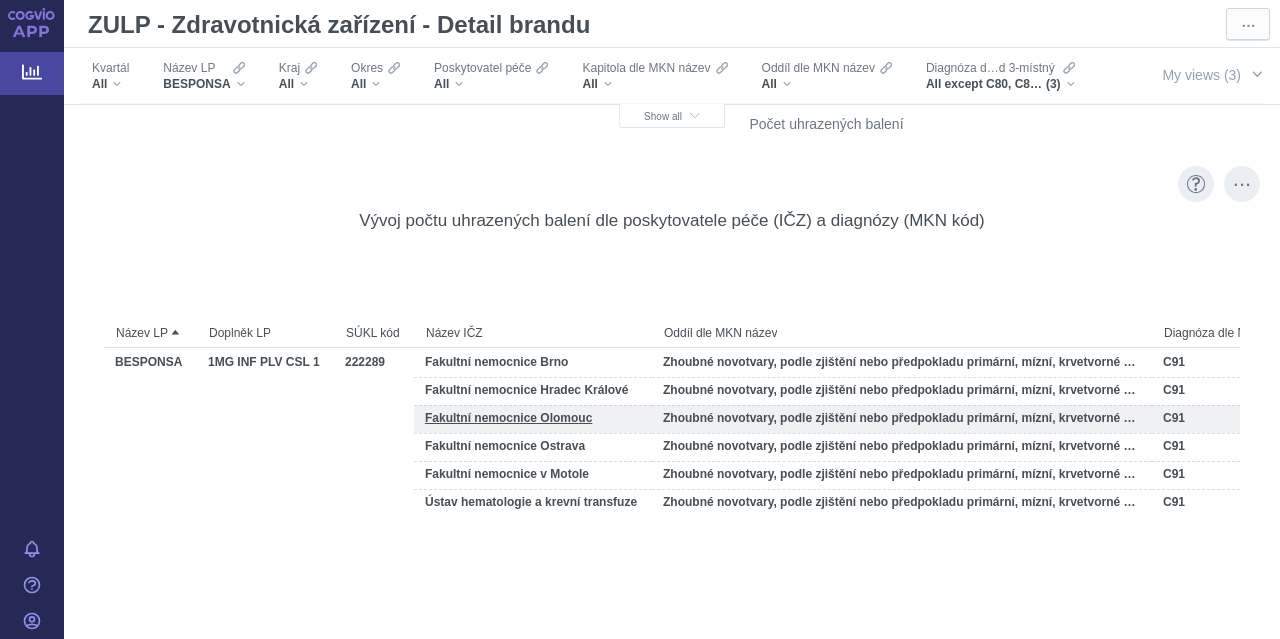 scroll, scrollTop: 4200, scrollLeft: 0, axis: vertical 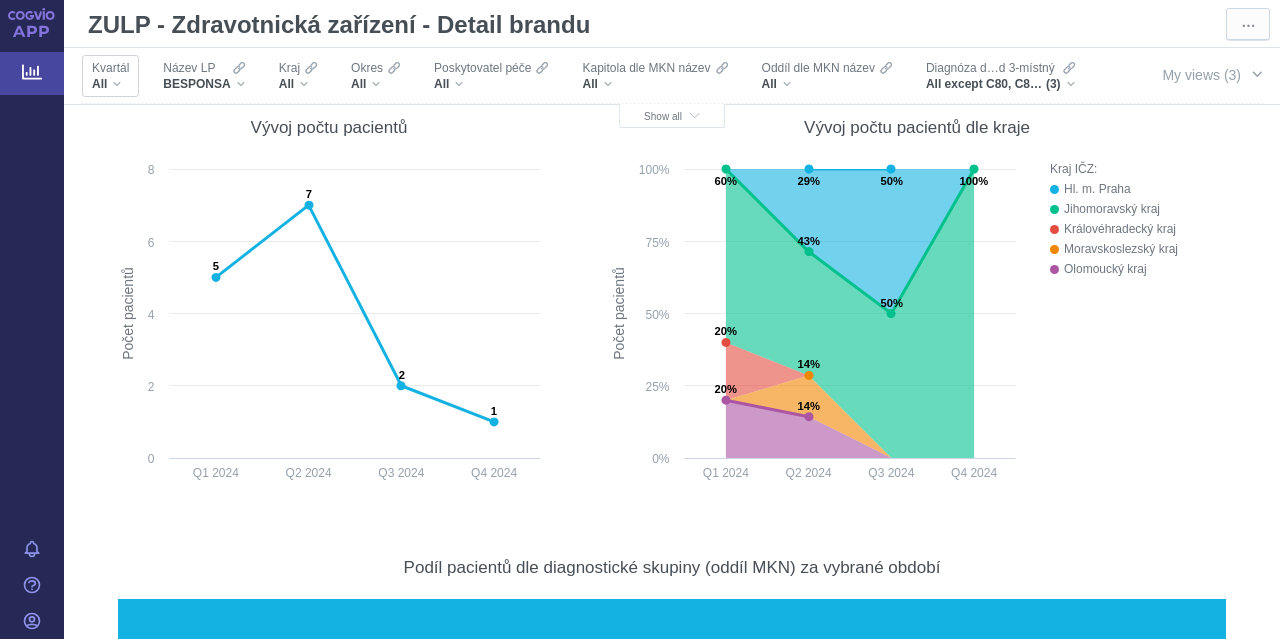 click on "All" at bounding box center (110, 84) 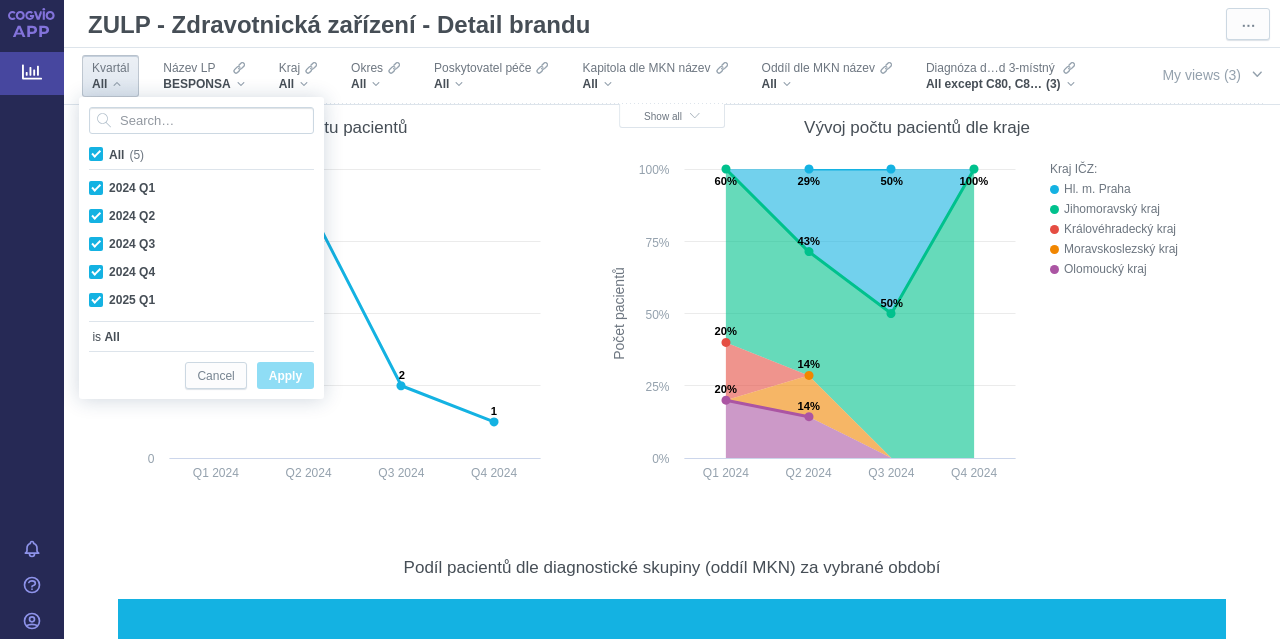 click on "All" at bounding box center [110, 84] 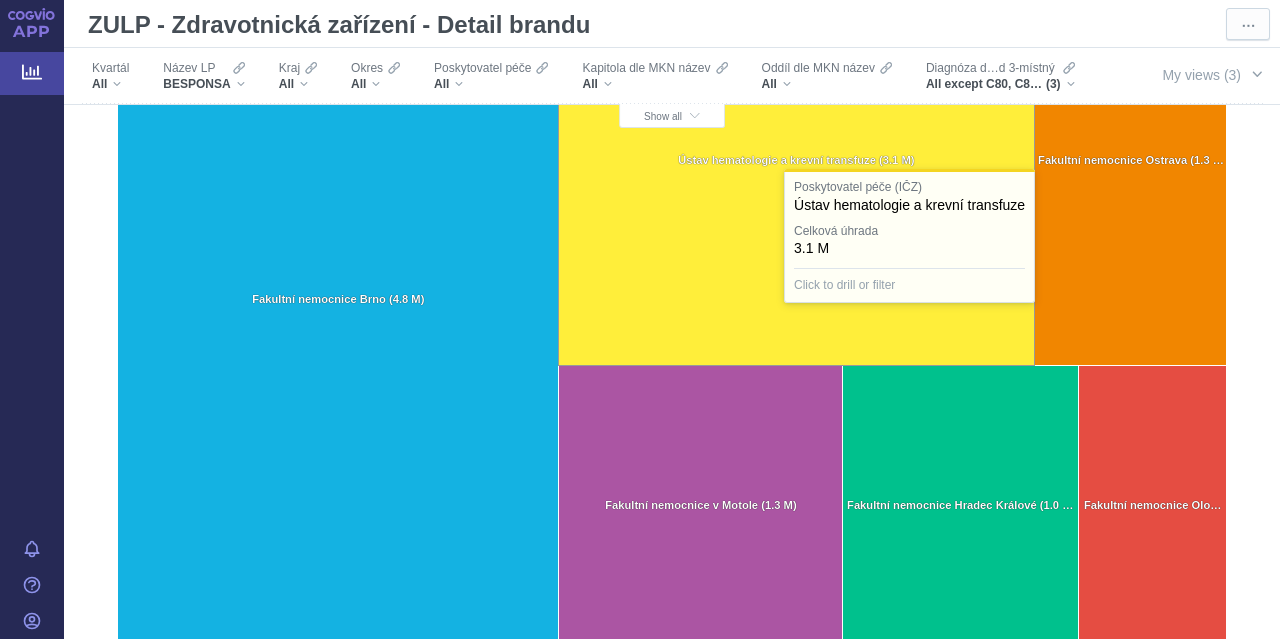 scroll, scrollTop: 14600, scrollLeft: 0, axis: vertical 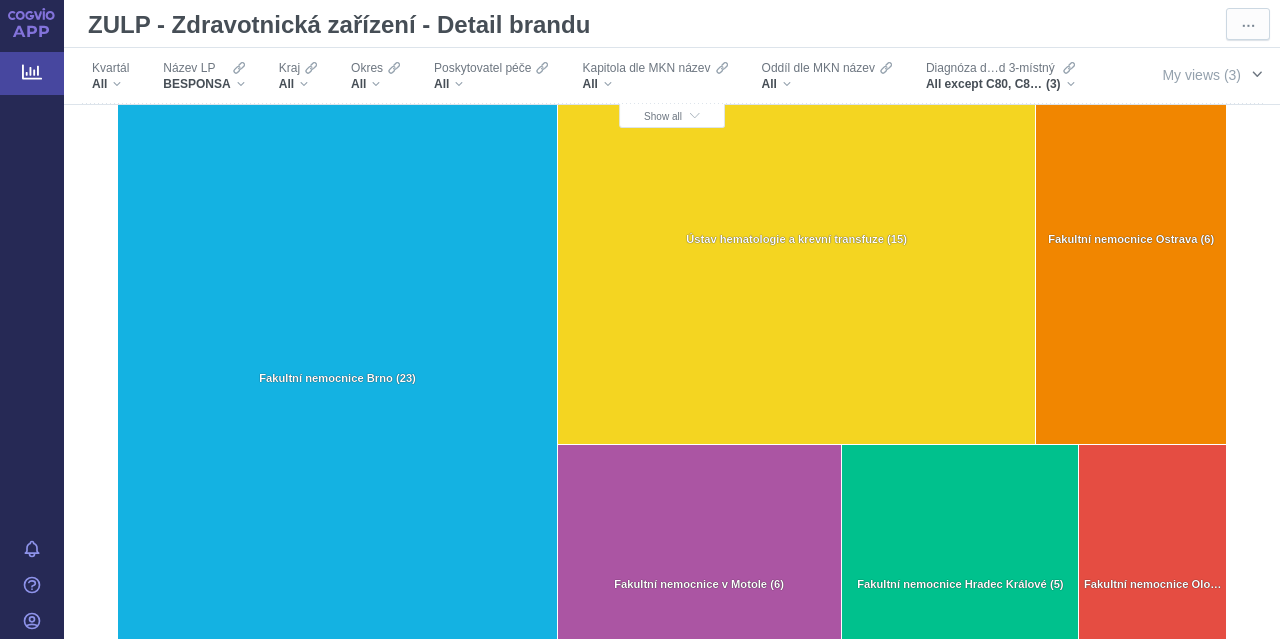 click at bounding box center (1257, 74) 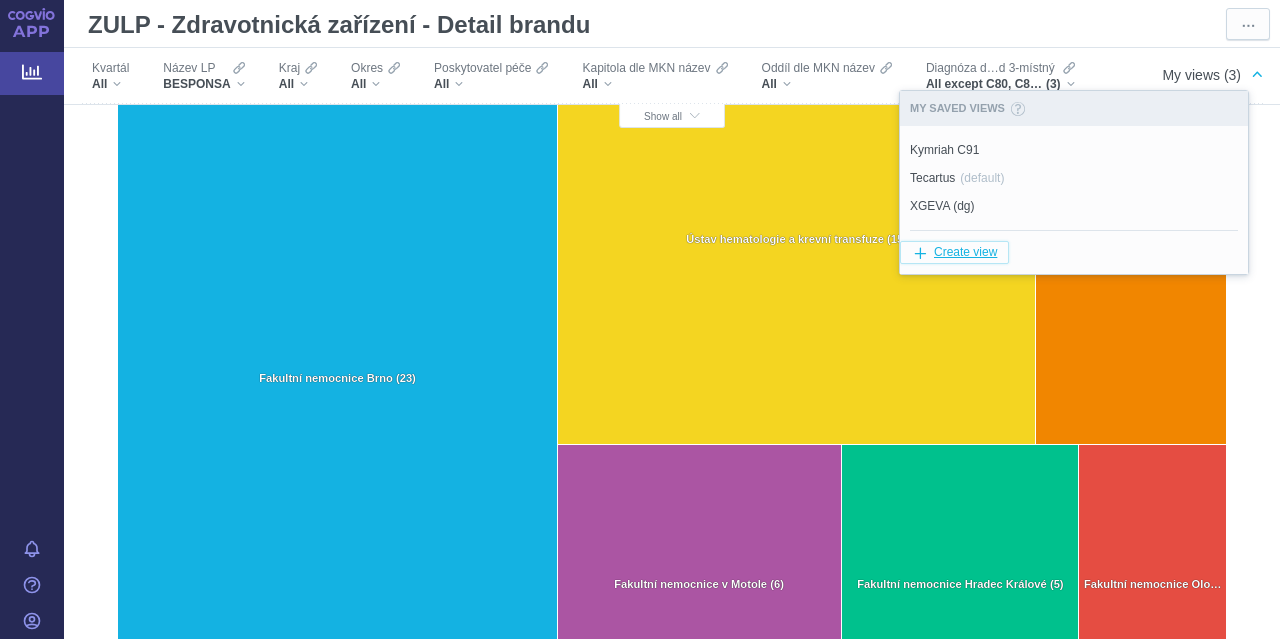 click on "Create view" at bounding box center (965, 252) 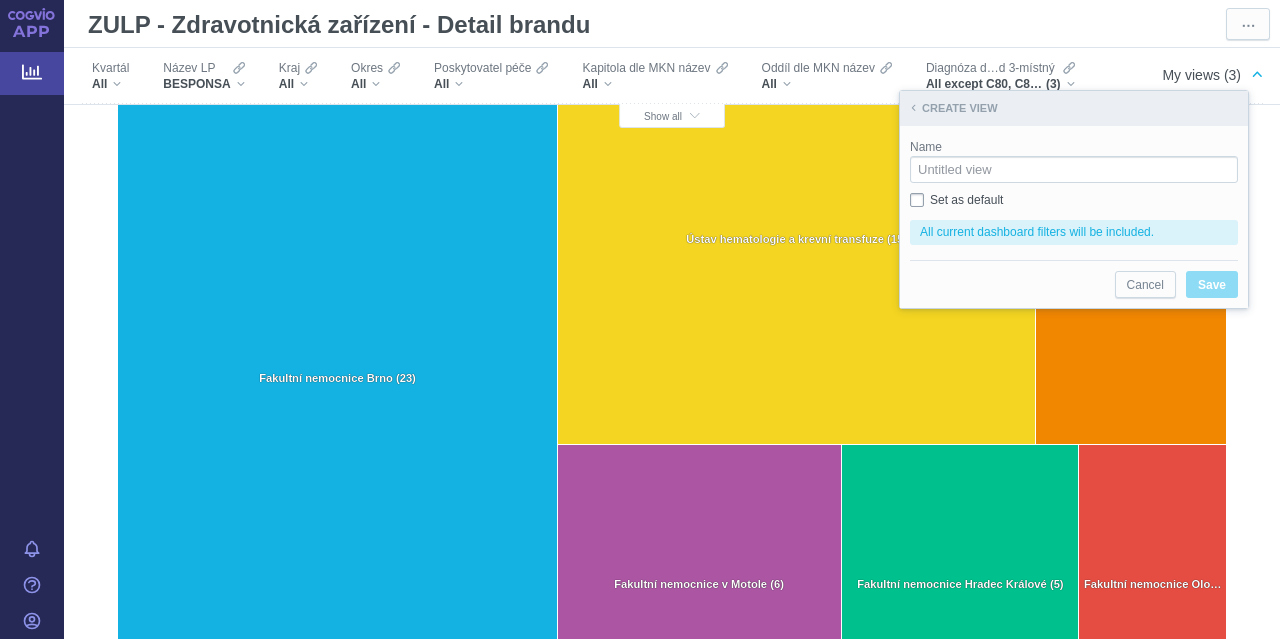 click on "Set as default" at bounding box center [966, 200] 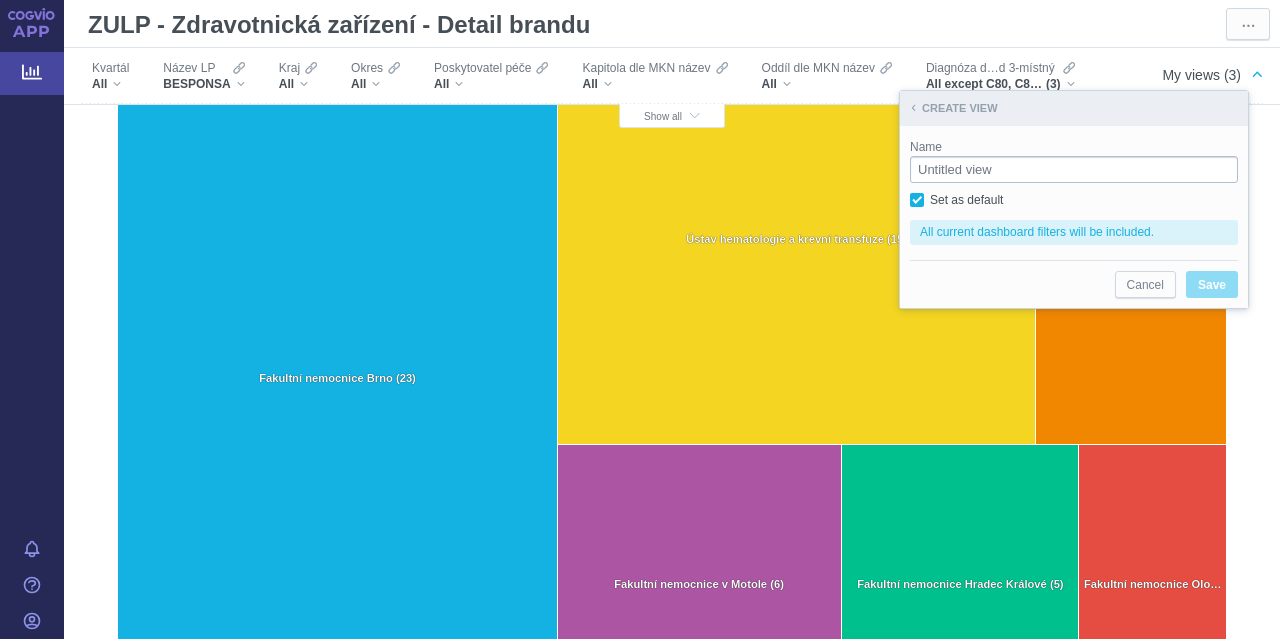 click on "Name" at bounding box center [1074, 169] 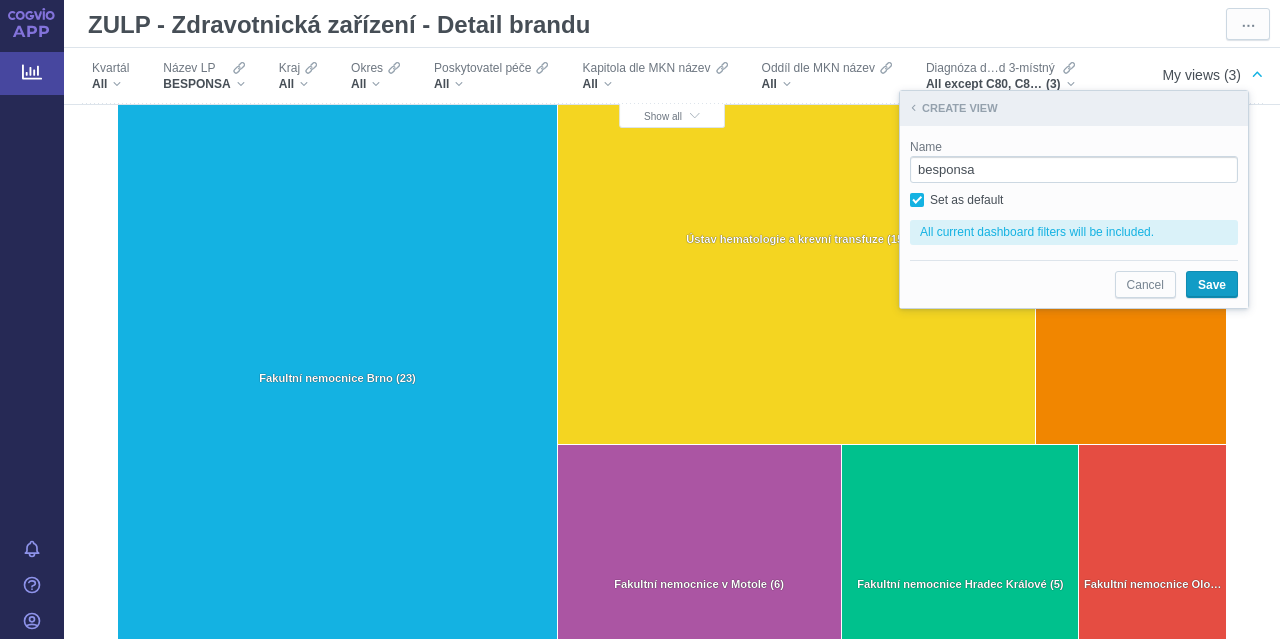 type on "besponsa" 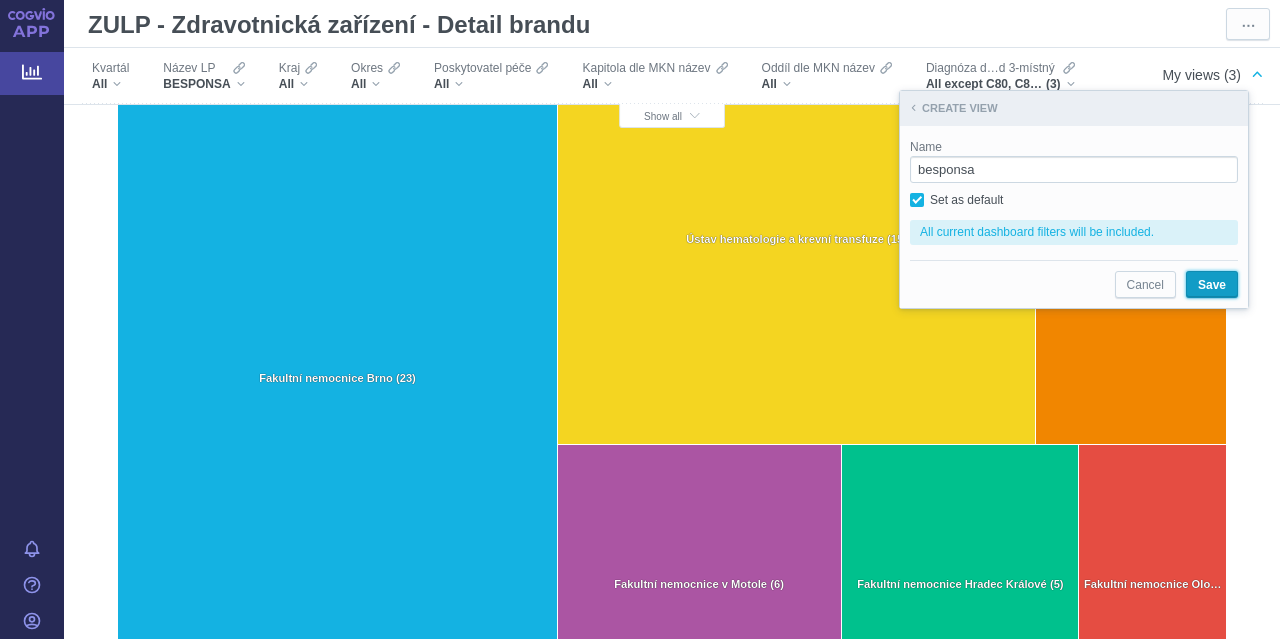 click on "Save" at bounding box center (1212, 285) 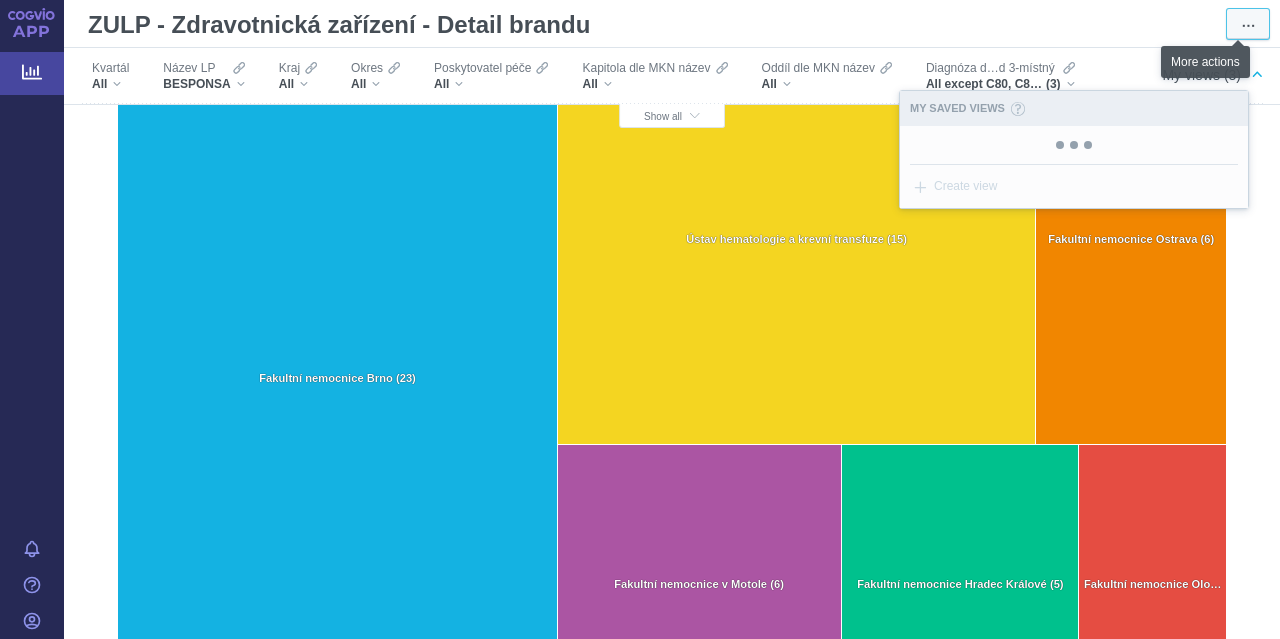 click on "⋯" at bounding box center [1248, 25] 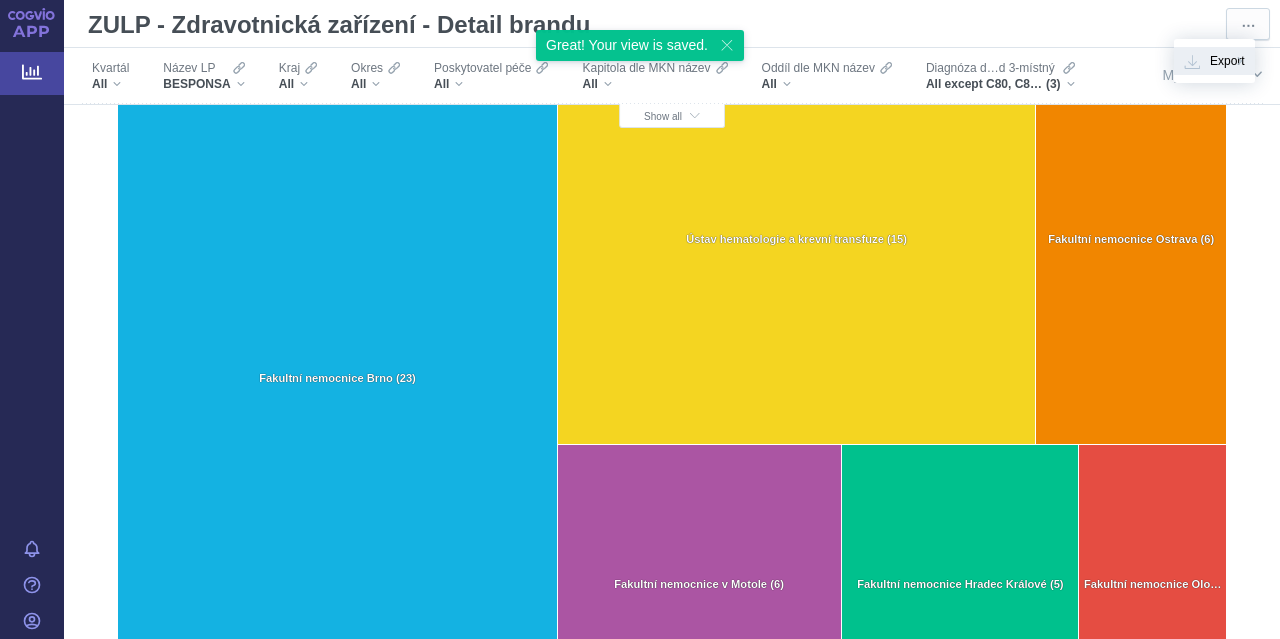 click on "Export" at bounding box center (1214, 61) 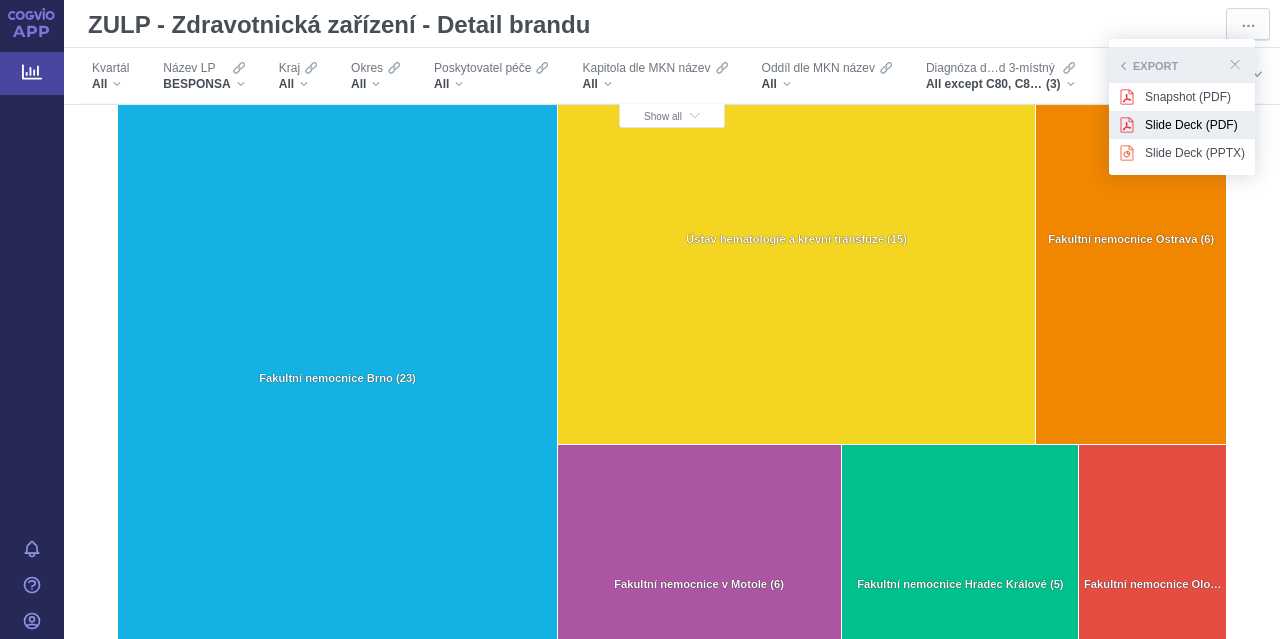 click on "Slide Deck (PDF)" at bounding box center [1195, 125] 